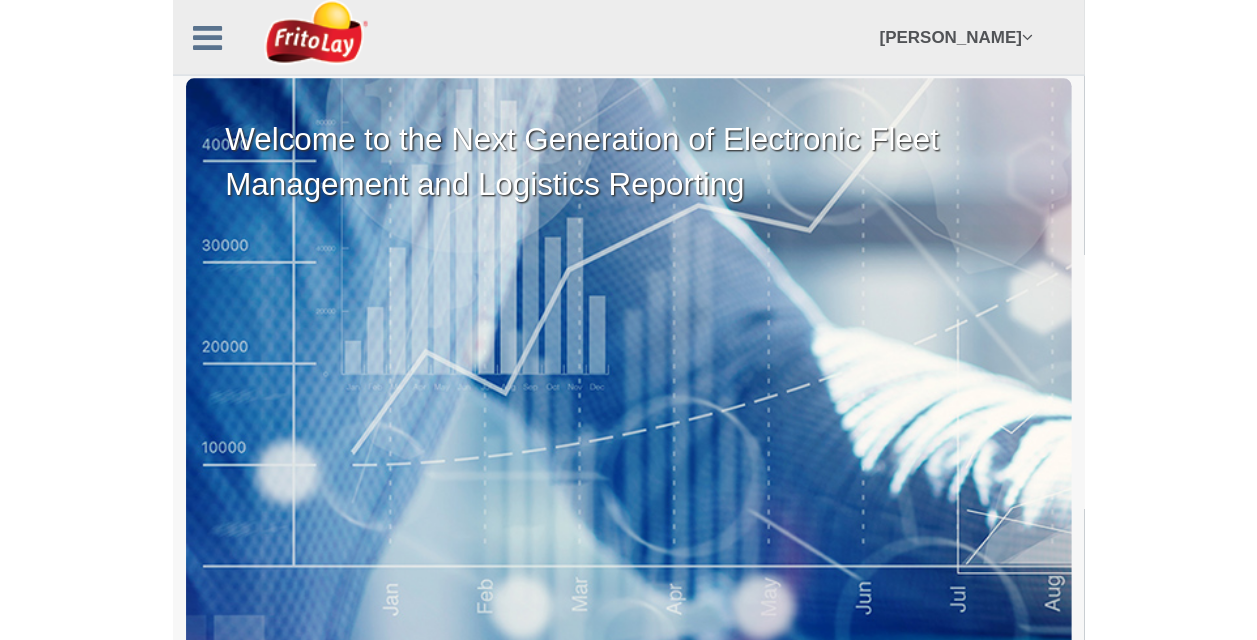 scroll, scrollTop: 0, scrollLeft: 0, axis: both 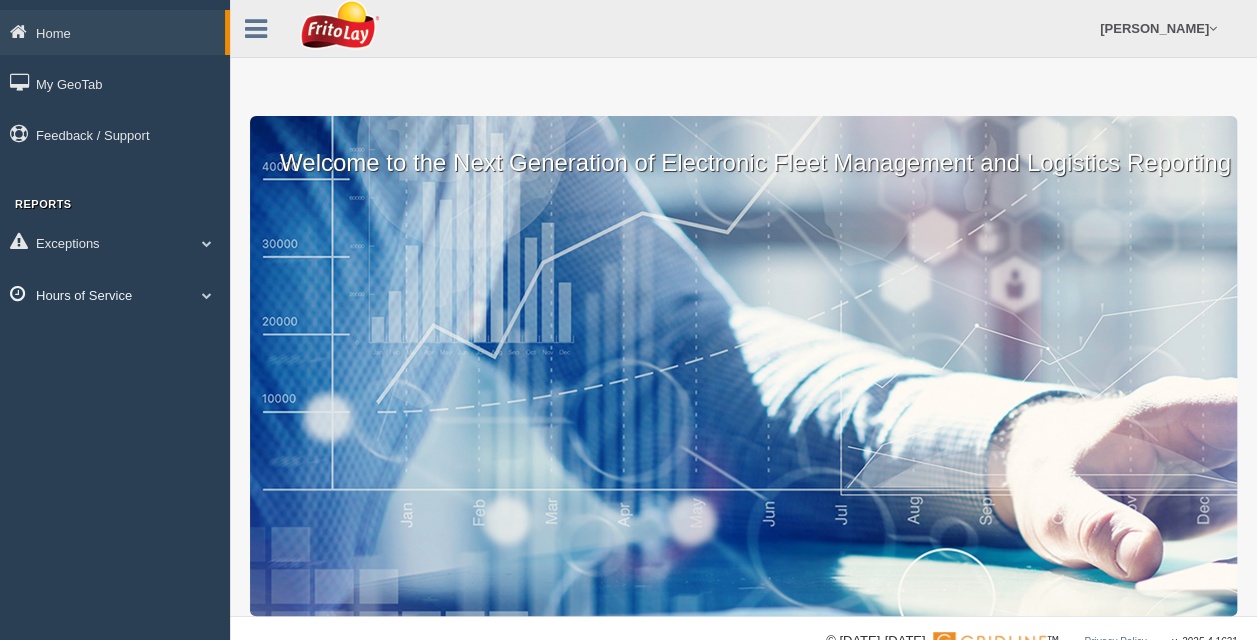 click on "Hours of Service" at bounding box center [115, 294] 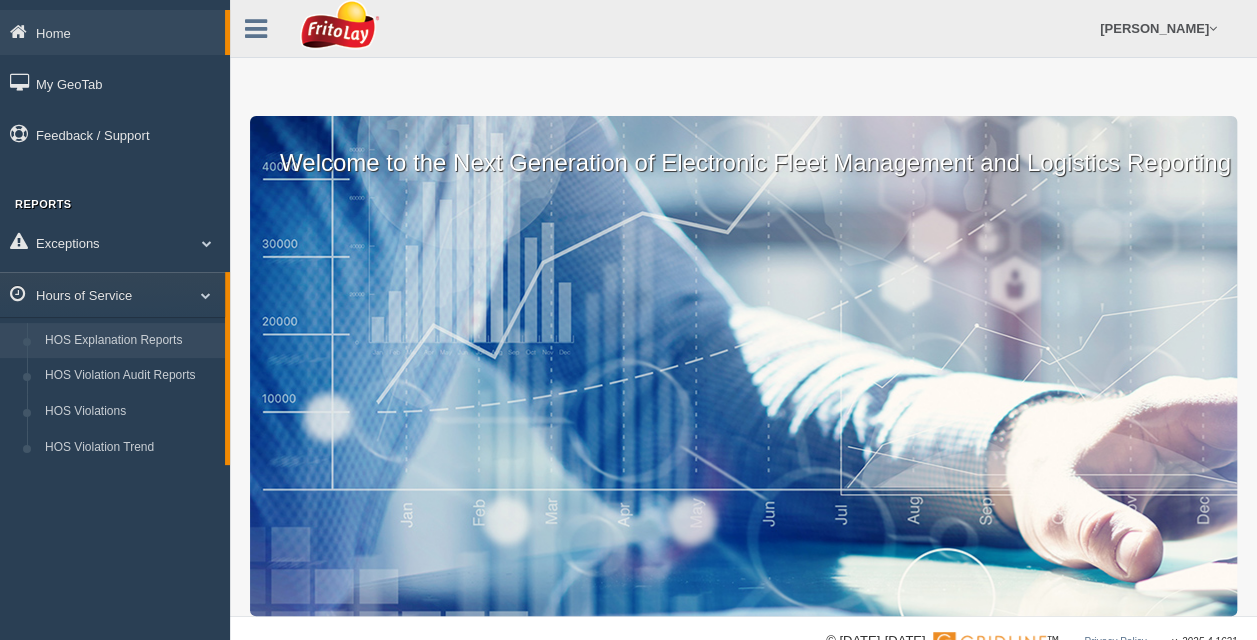 click on "HOS Explanation Reports" at bounding box center [130, 341] 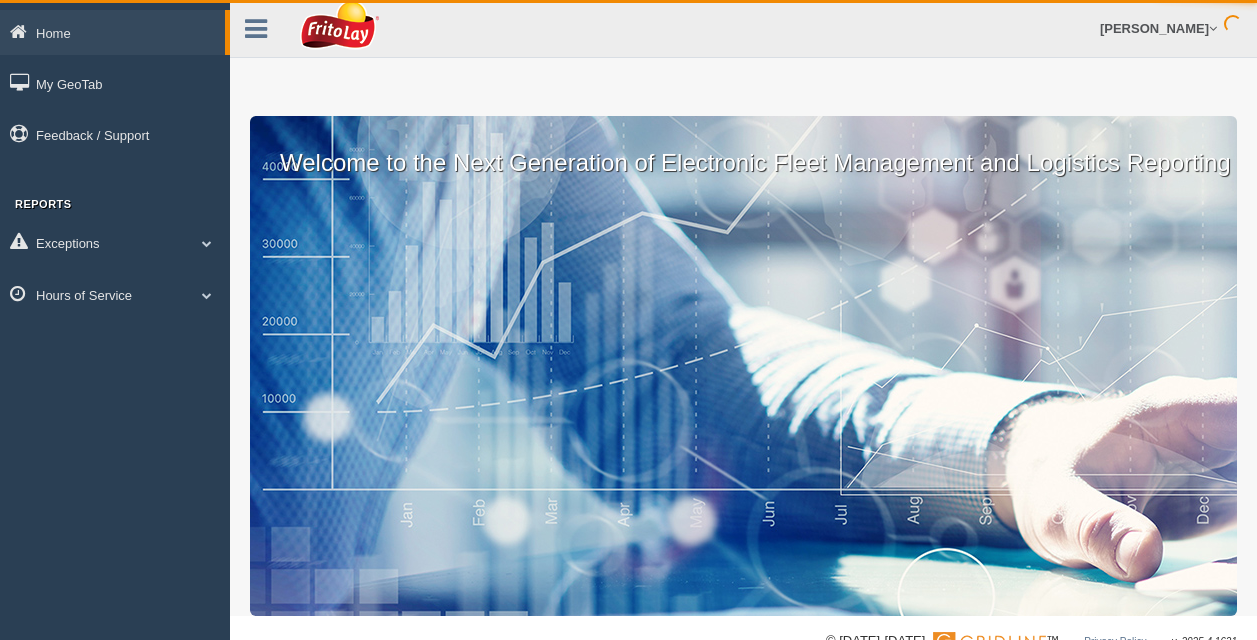 scroll, scrollTop: 0, scrollLeft: 0, axis: both 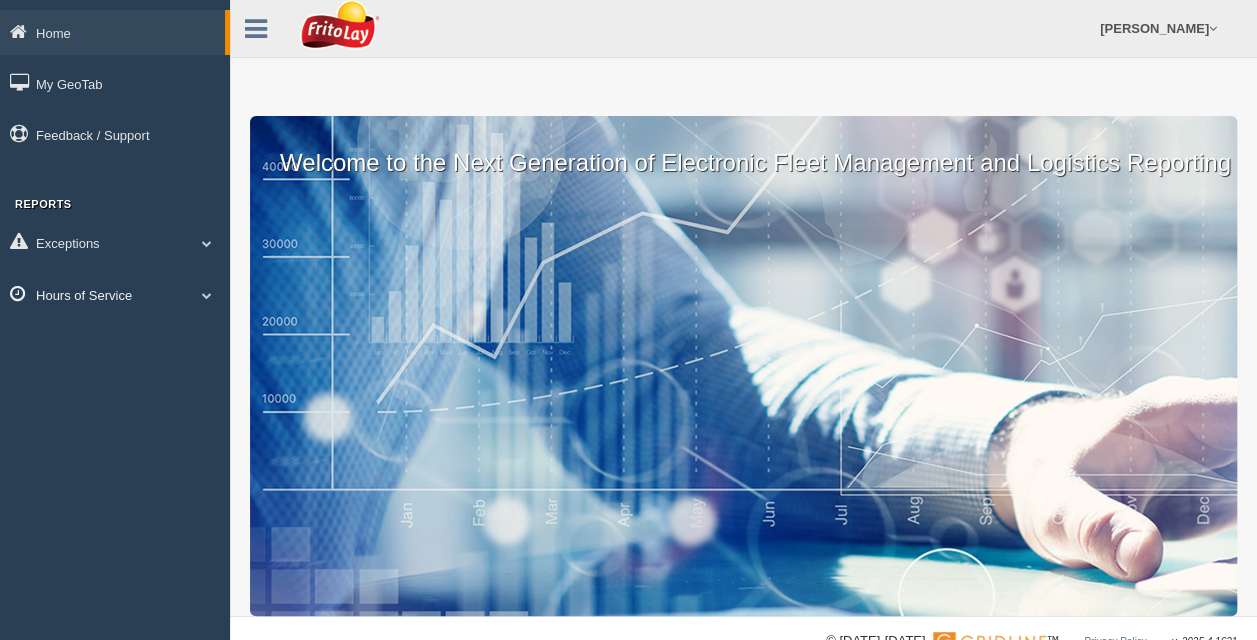 click on "Hours of Service" at bounding box center [115, 294] 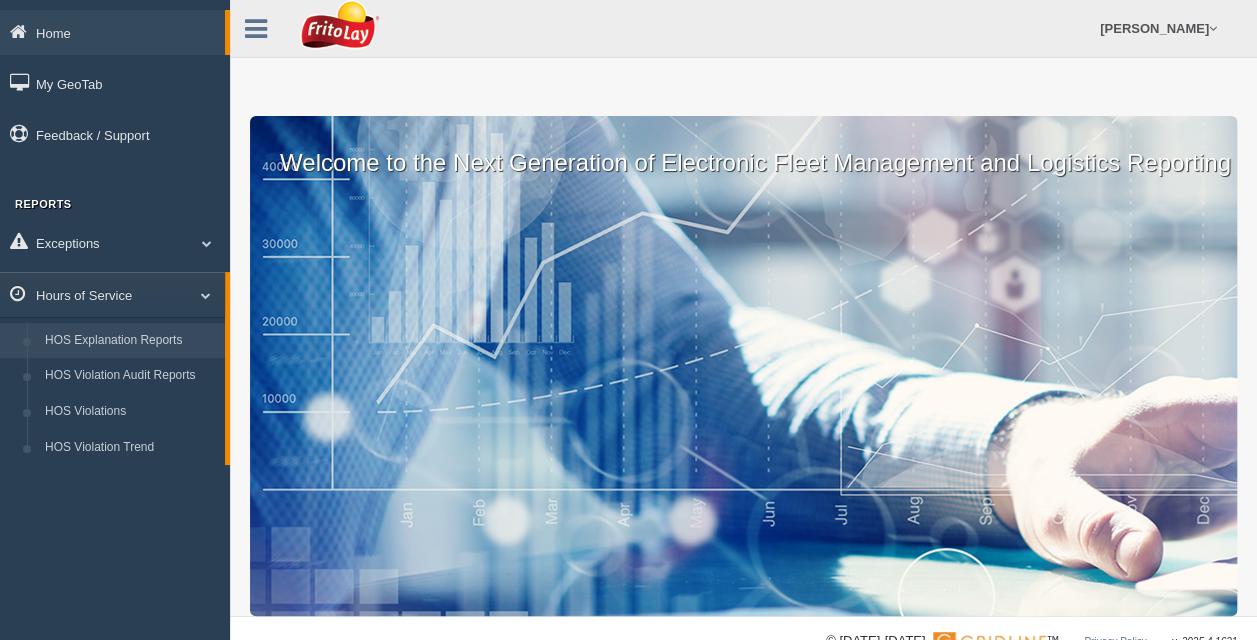 click on "HOS Explanation Reports" at bounding box center [130, 341] 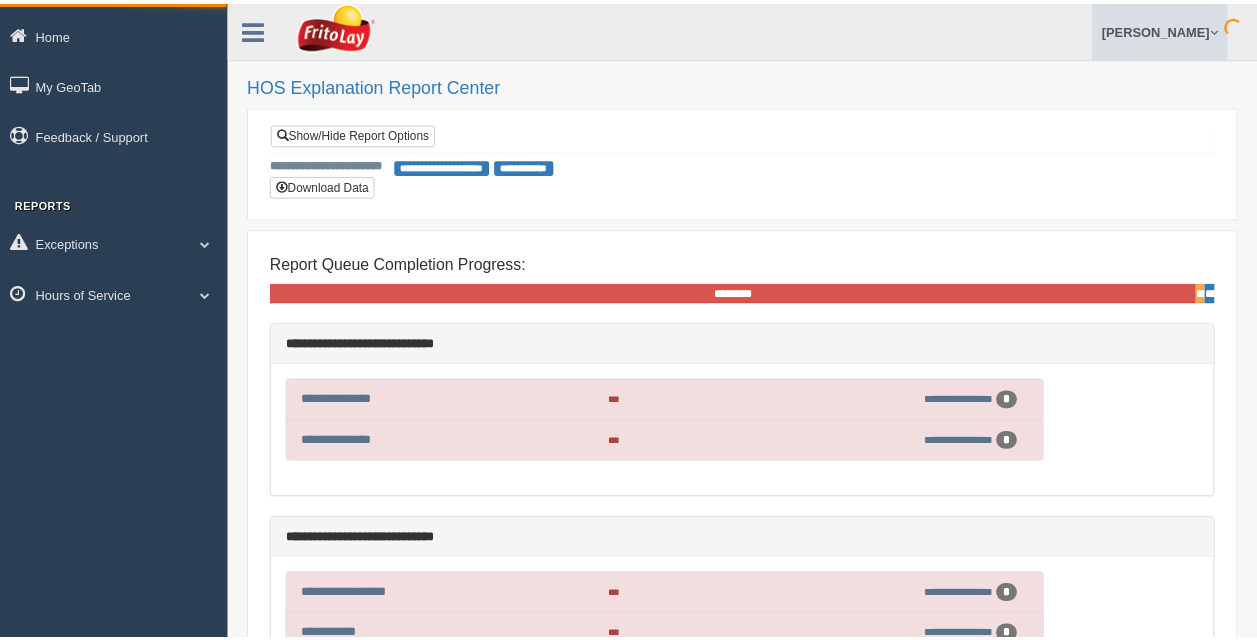 scroll, scrollTop: 0, scrollLeft: 0, axis: both 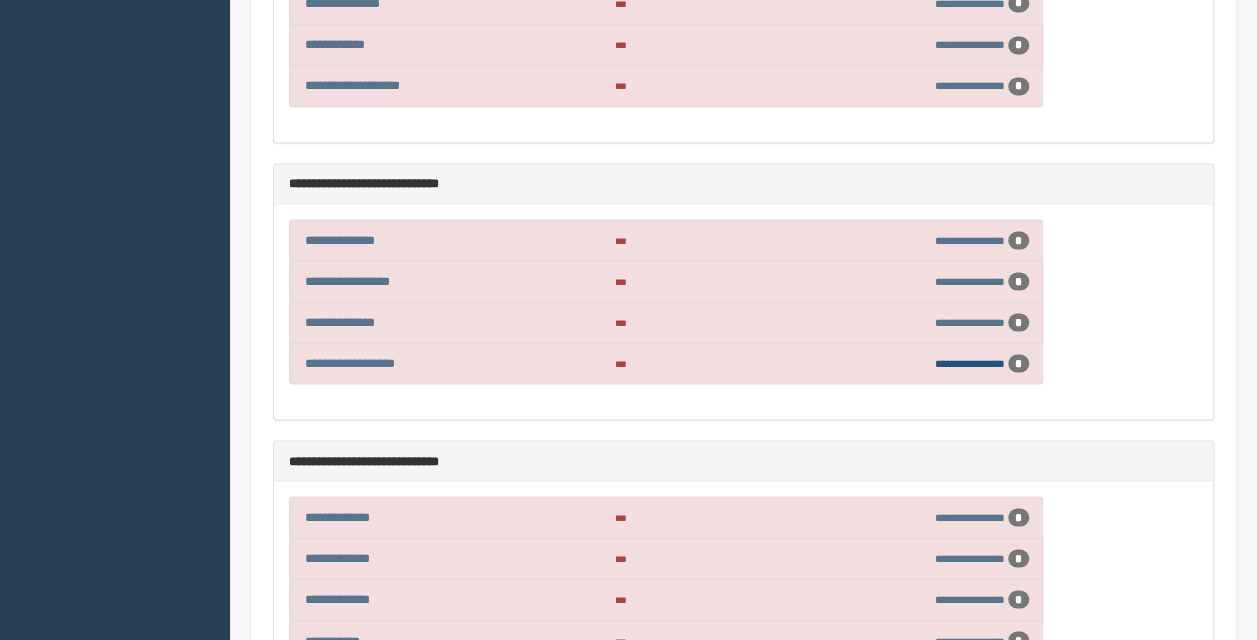 click on "**********" at bounding box center (970, 362) 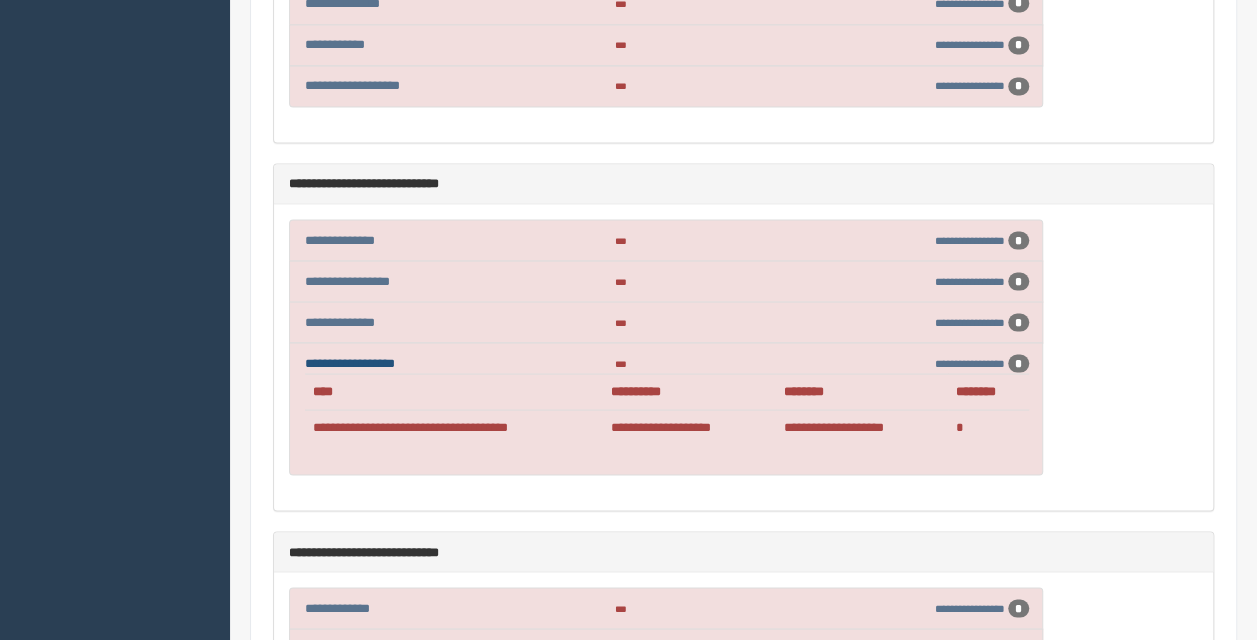 click on "**********" at bounding box center (350, 362) 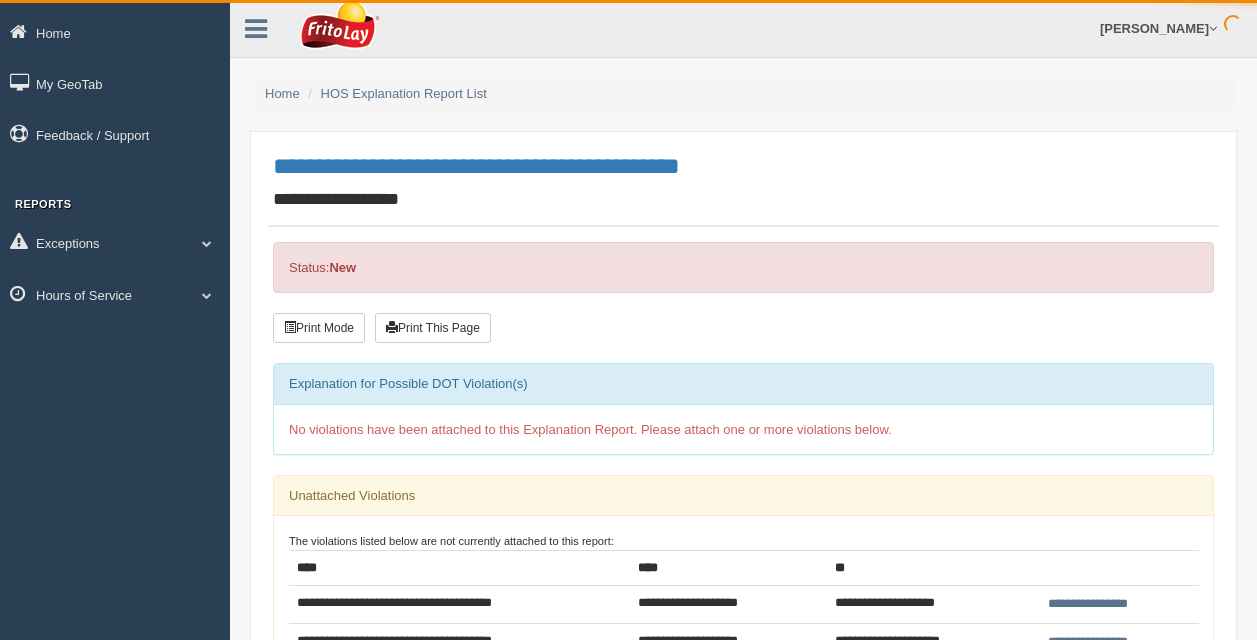 scroll, scrollTop: 0, scrollLeft: 0, axis: both 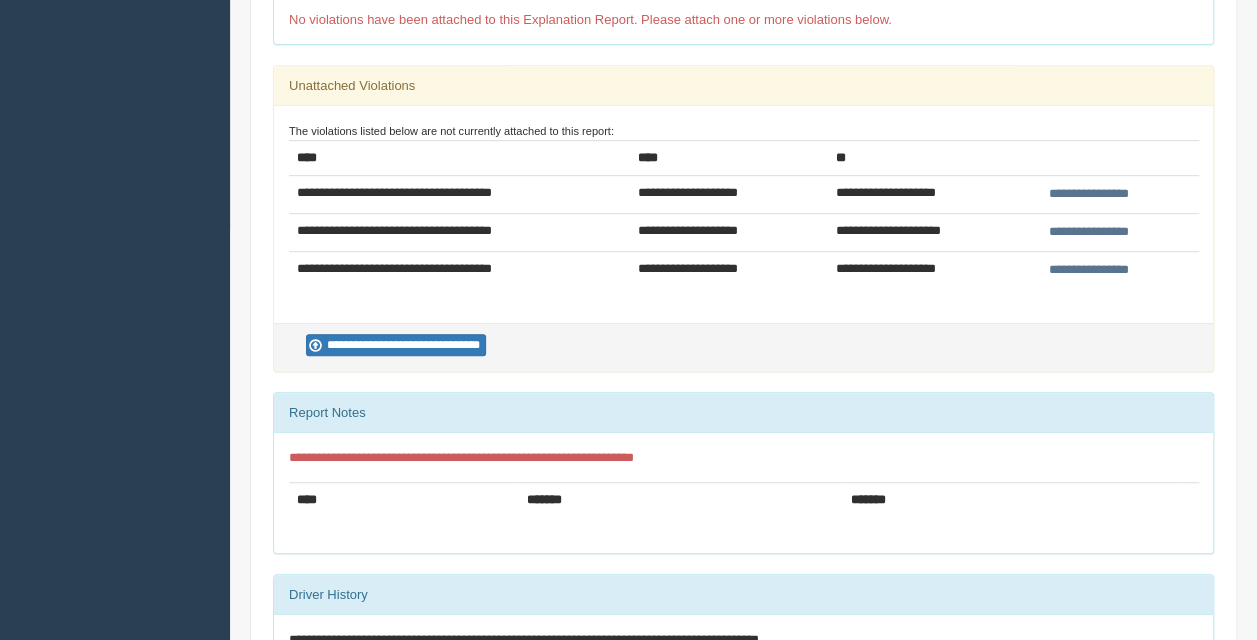 click on "**********" at bounding box center (1088, 270) 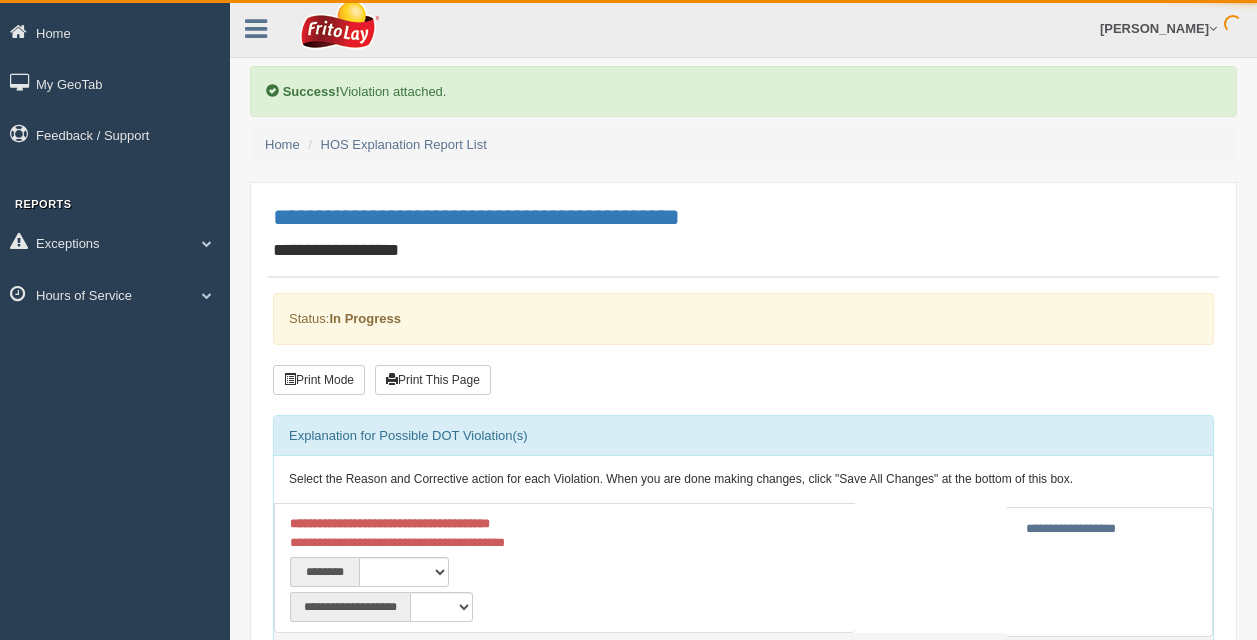 scroll, scrollTop: 0, scrollLeft: 0, axis: both 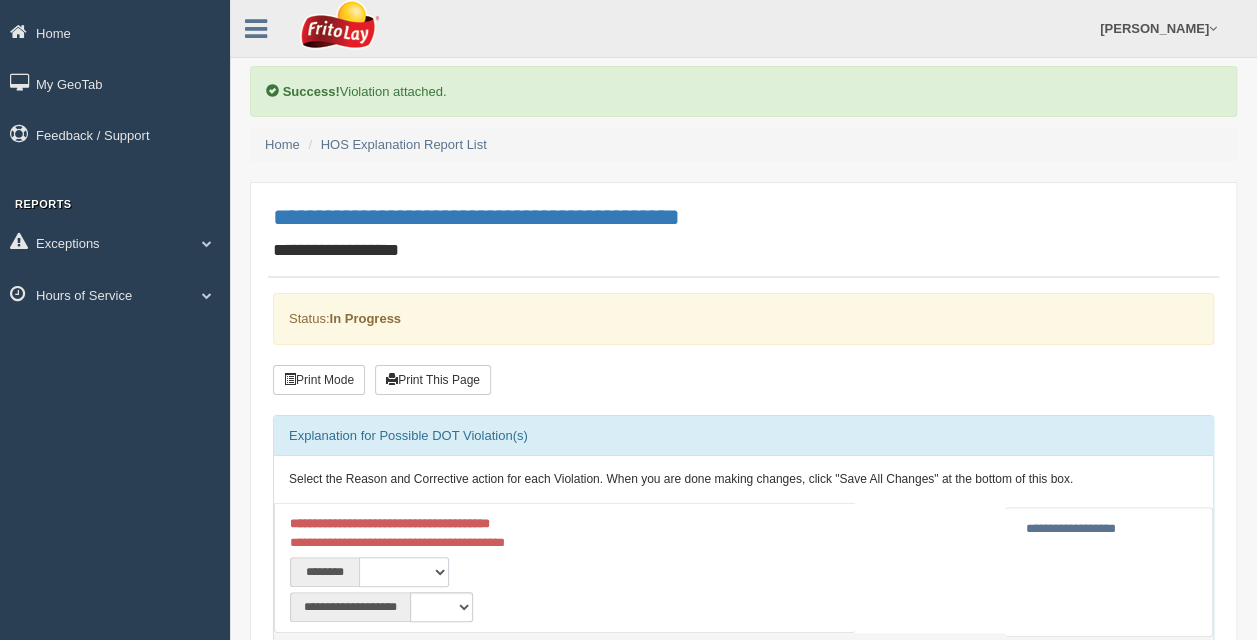 click on "**********" at bounding box center (404, 572) 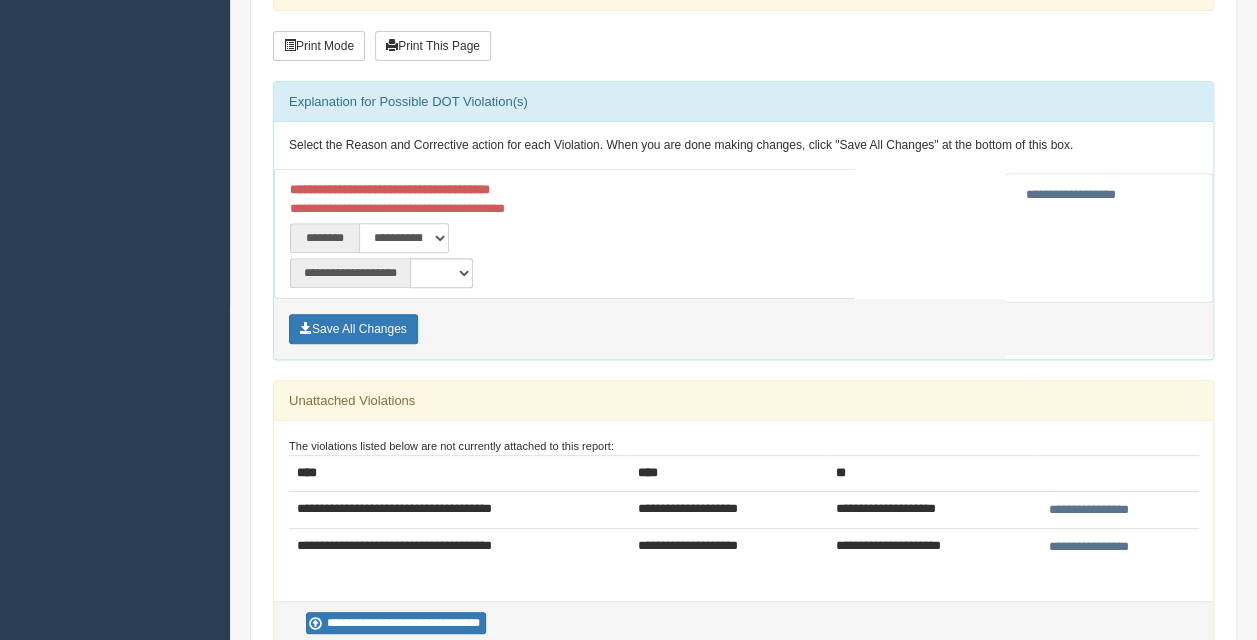 scroll, scrollTop: 364, scrollLeft: 0, axis: vertical 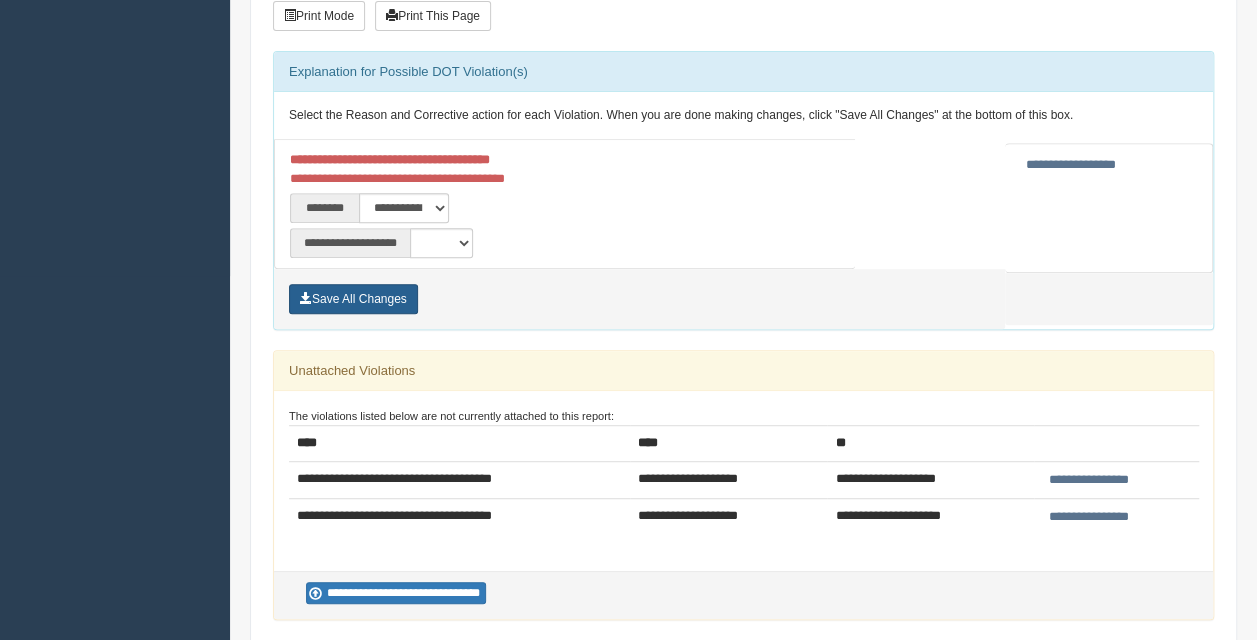 click on "Save All Changes" at bounding box center (353, 299) 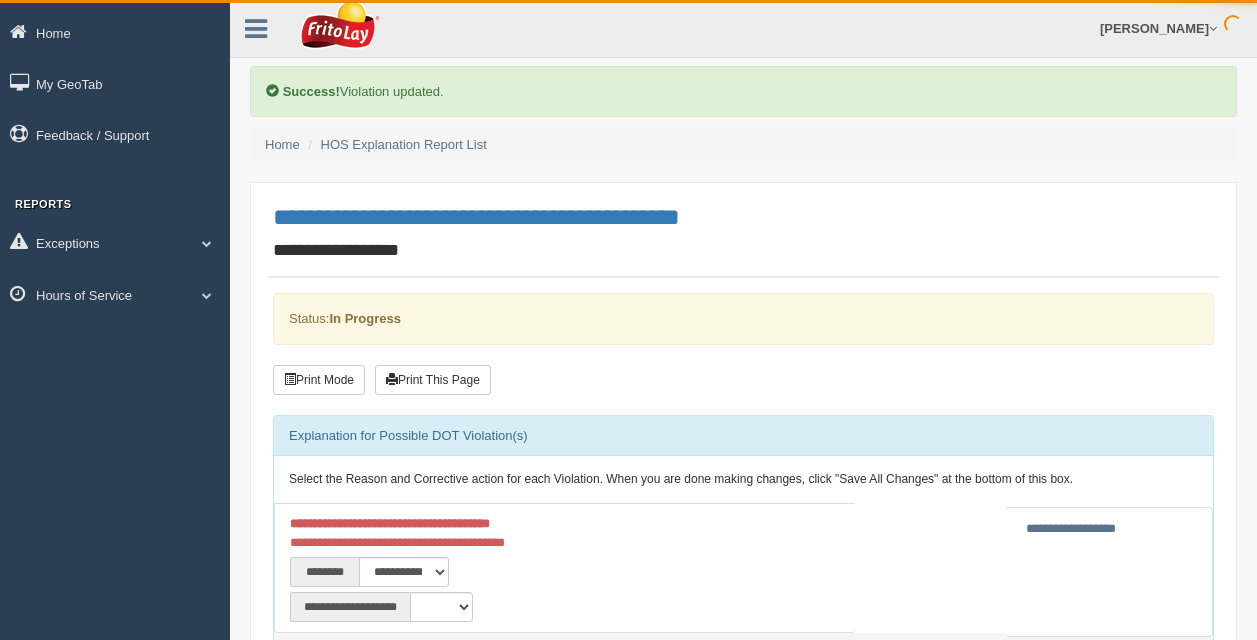scroll, scrollTop: 0, scrollLeft: 0, axis: both 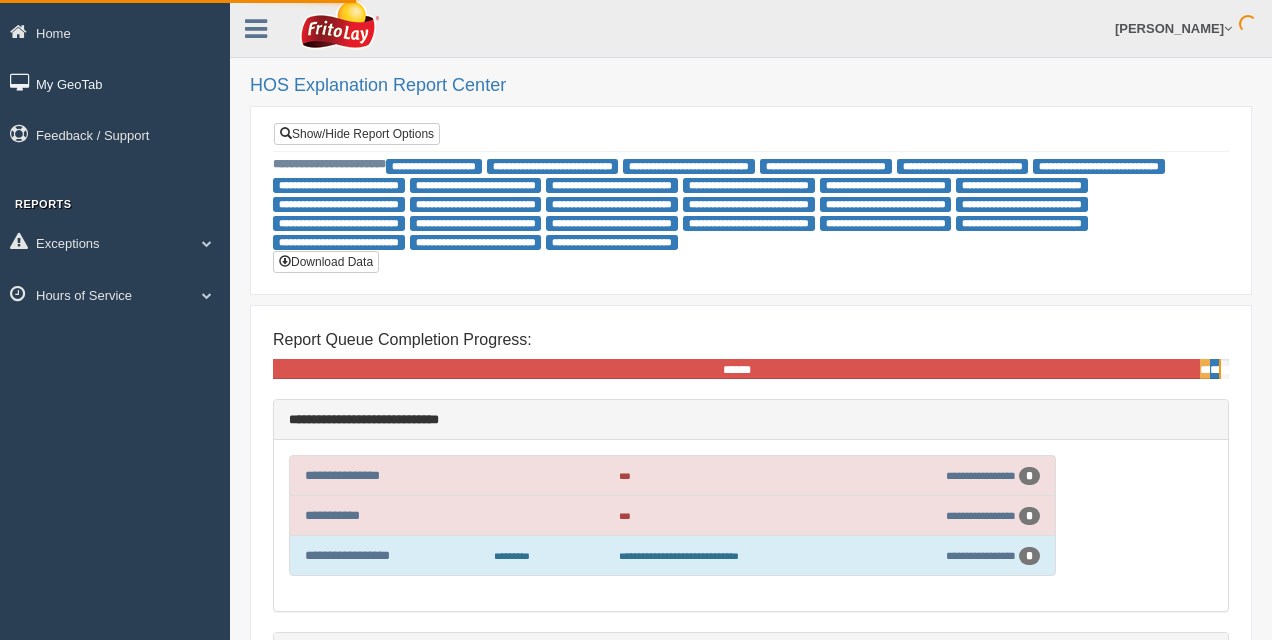 click on "My GeoTab" at bounding box center [115, 83] 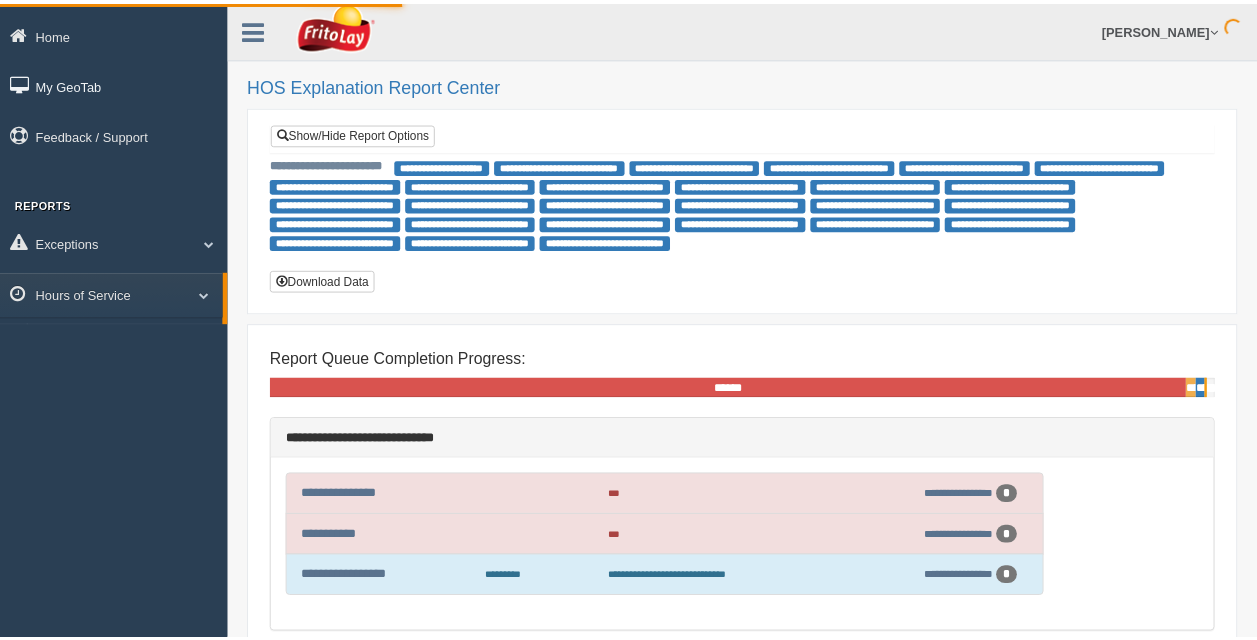 scroll, scrollTop: 0, scrollLeft: 0, axis: both 